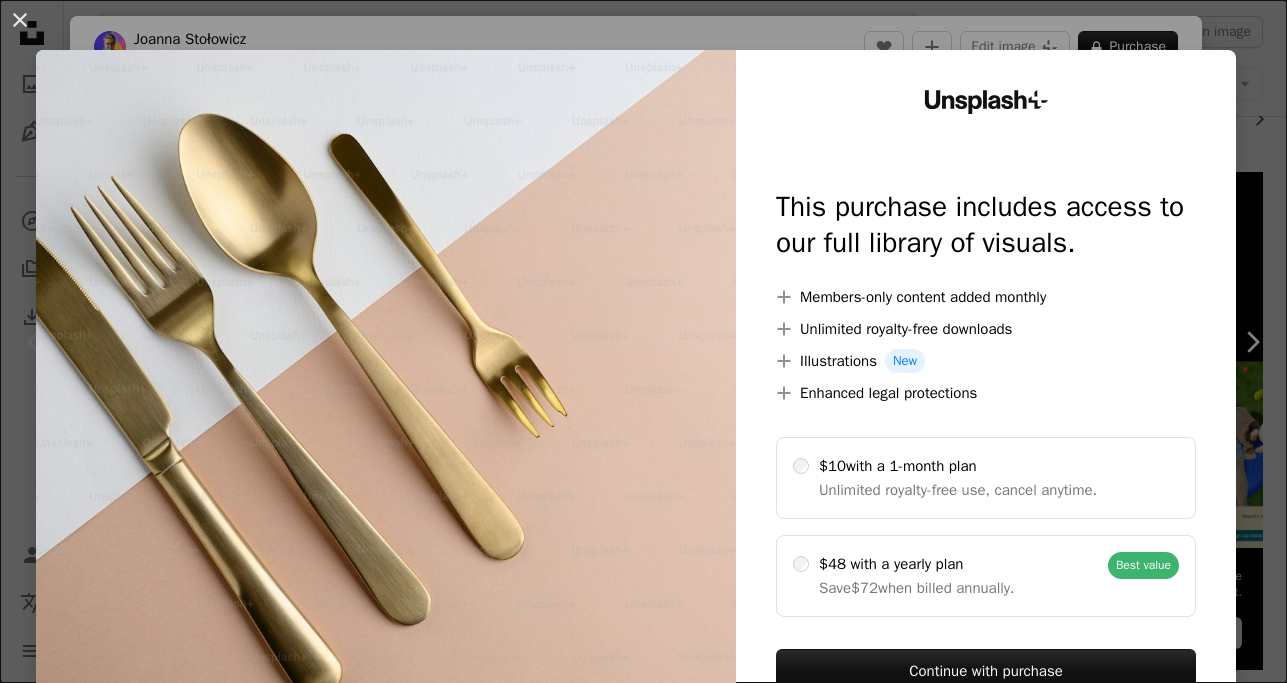 scroll, scrollTop: 102, scrollLeft: 0, axis: vertical 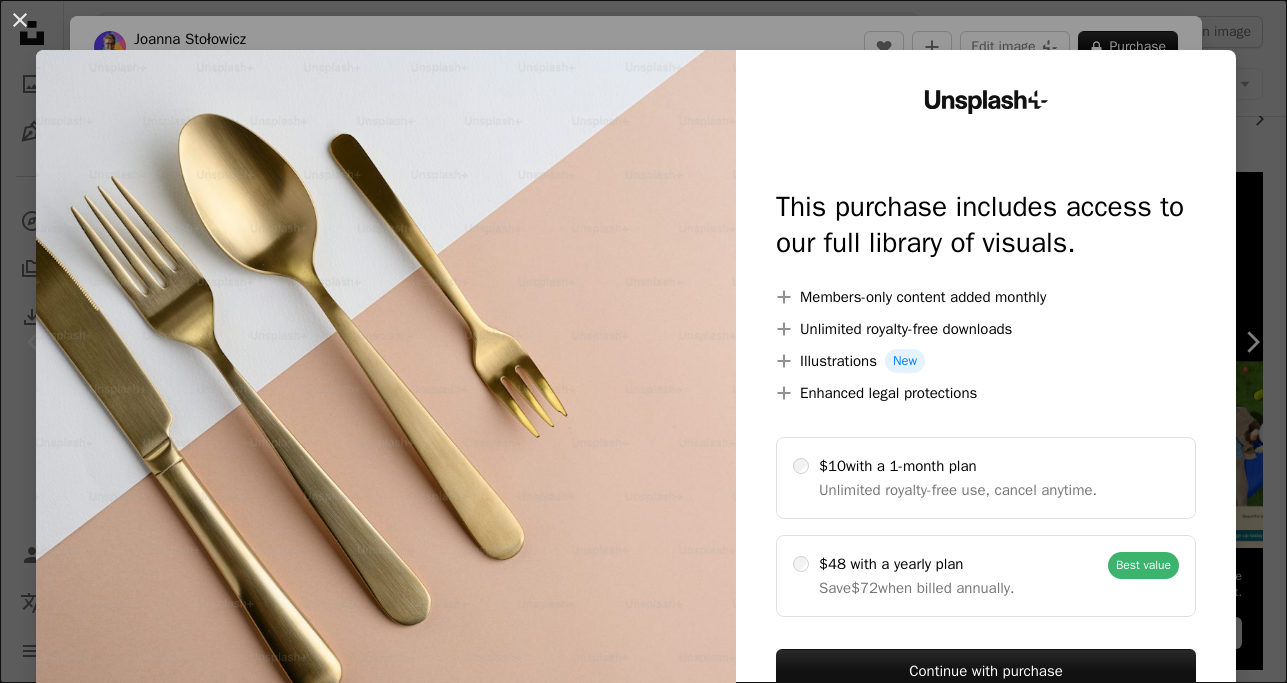 click on "An X shape Unsplash+ This purchase includes access to our full library of visuals. A plus sign Members-only content added monthly A plus sign Unlimited royalty-free downloads A plus sign Illustrations  New A plus sign Enhanced legal protections $10  with a 1-month plan Unlimited royalty-free use, cancel anytime. $48   with a yearly plan Save  $72  when billed annually. Best value Continue with purchase Taxes where applicable. Renews automatically. Cancel anytime." at bounding box center (643, 341) 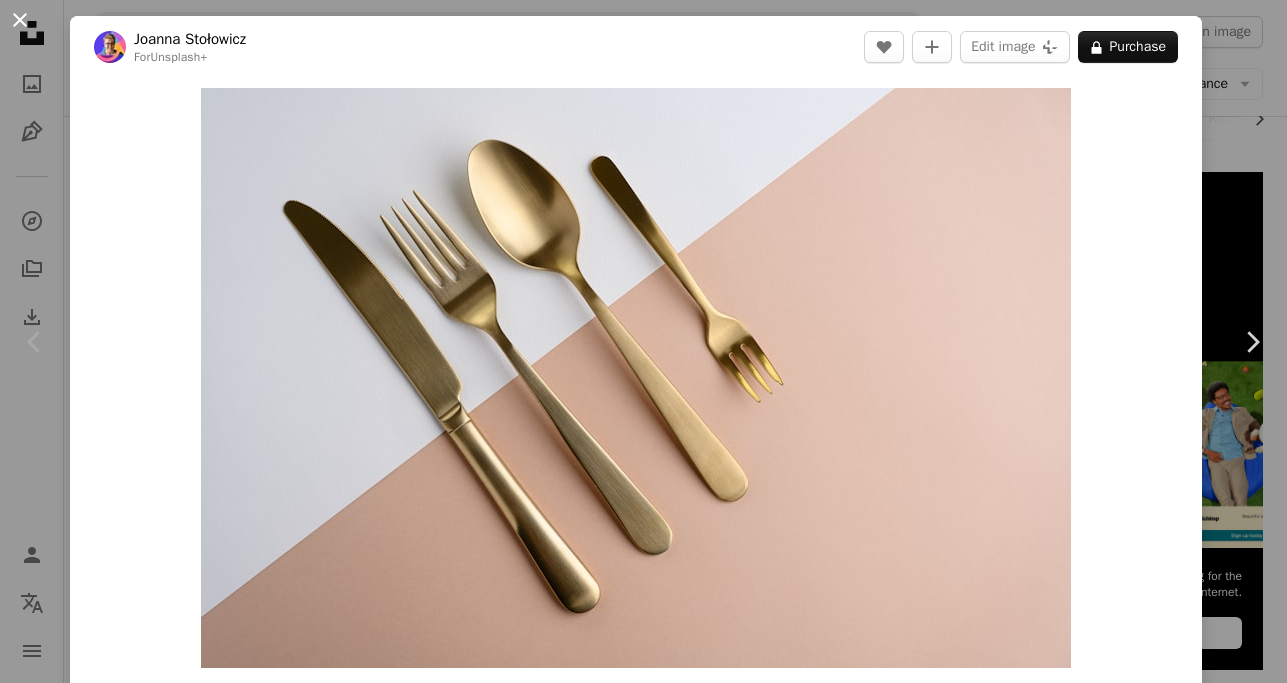 click on "An X shape" at bounding box center (20, 20) 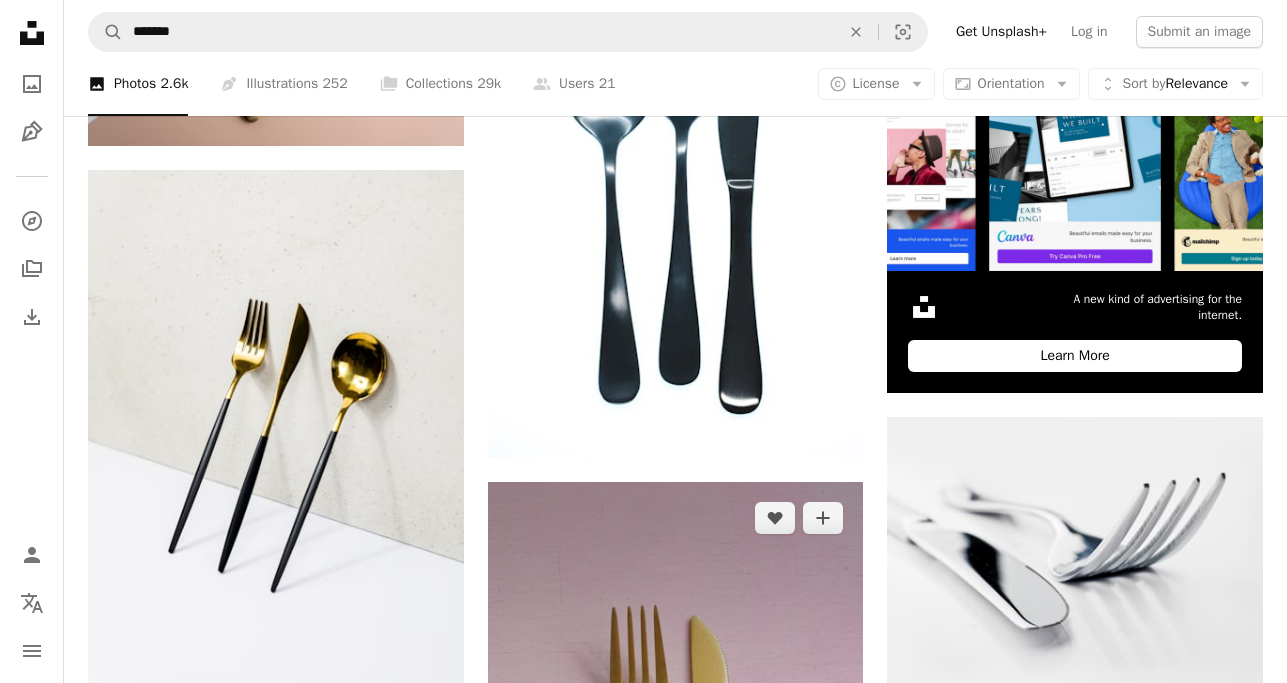 scroll, scrollTop: 306, scrollLeft: 0, axis: vertical 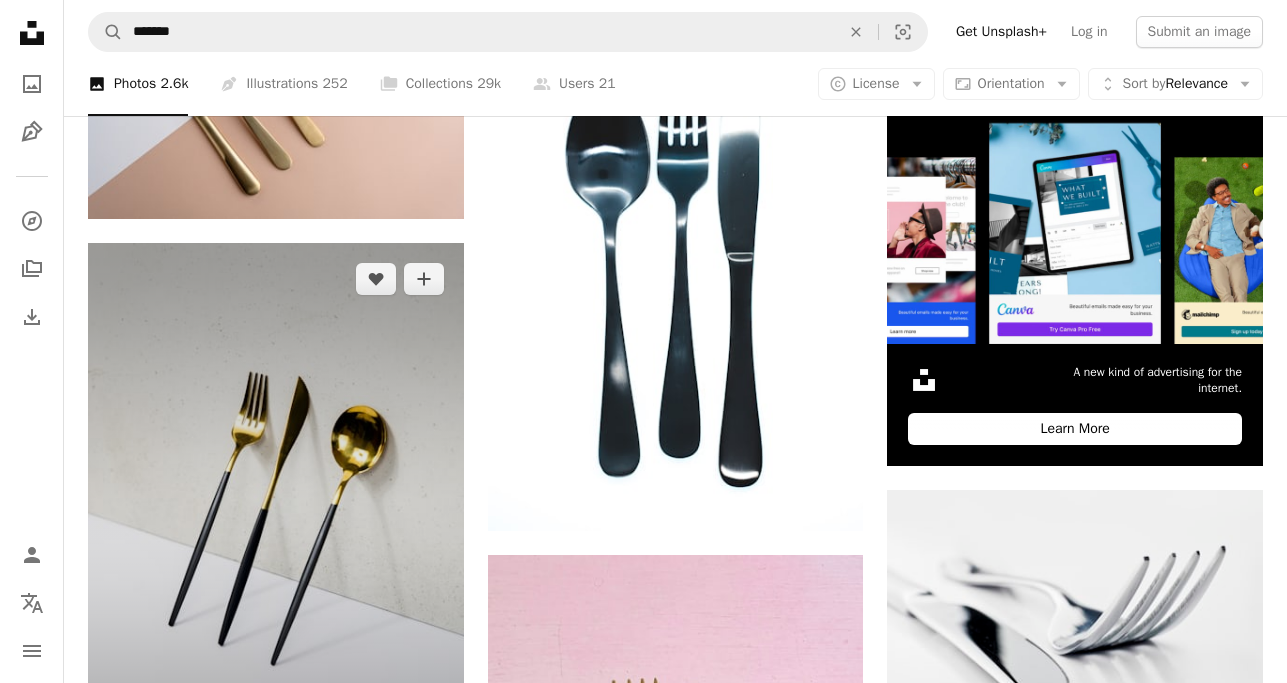 click at bounding box center [276, 524] 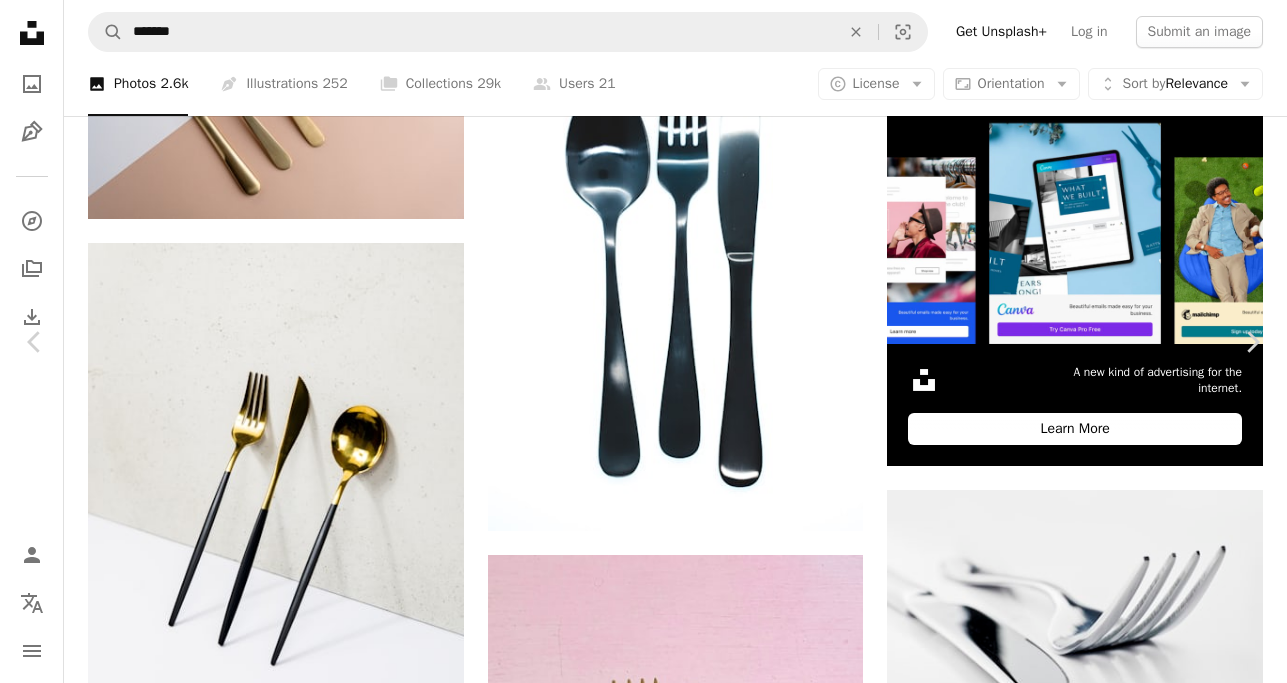 click on "Chevron down" 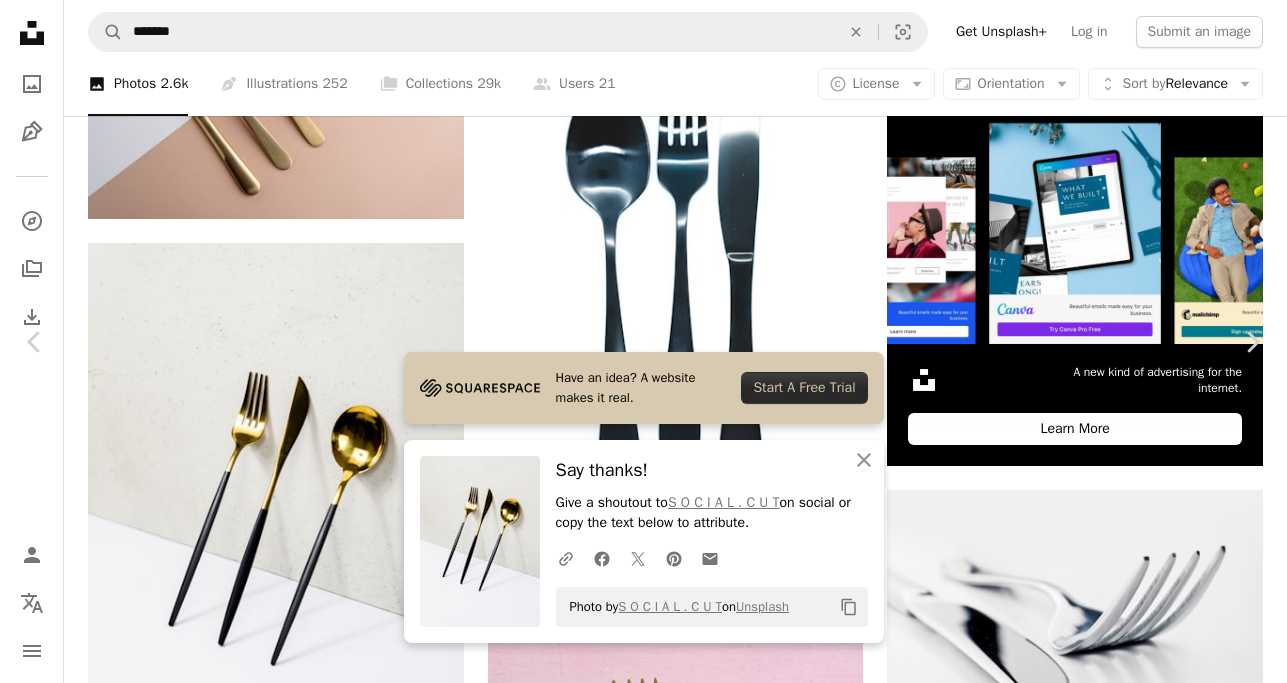 click on "An X shape Chevron left Chevron right Have an idea? A website makes it real. Start A Free Trial An X shape Close Say thanks! Give a shoutout to  [FIRST] [LAST]  on social or copy the text below to attribute. A URL sharing icon (chains) Facebook icon X (formerly Twitter) icon Pinterest icon An envelope Photo by  [FIRST] [LAST]  on  Unsplash
Copy content [FIRST] [LAST] Available for hire A checkmark inside of a circle A heart A plus sign Edit image   Plus sign for Unsplash+ Download free Chevron down Zoom in Views 352,685 Downloads 2,508 Featured in Photos A forward-right arrow Share Info icon Info More Actions Calendar outlined Published on  July 19, 2022 Camera Canon, EOS 5D Mark IV Safety Free to use under the  Unsplash License food knife fine dining editorial eat spoon fork cutlery Backgrounds Browse premium related images on iStock  |  Save 20% with code UNSPLASH20 View more on iStock  ↗ Related images A heart A plus sign [FIRST] [LAST] Available for hire Arrow pointing down A heart" at bounding box center (643, 4718) 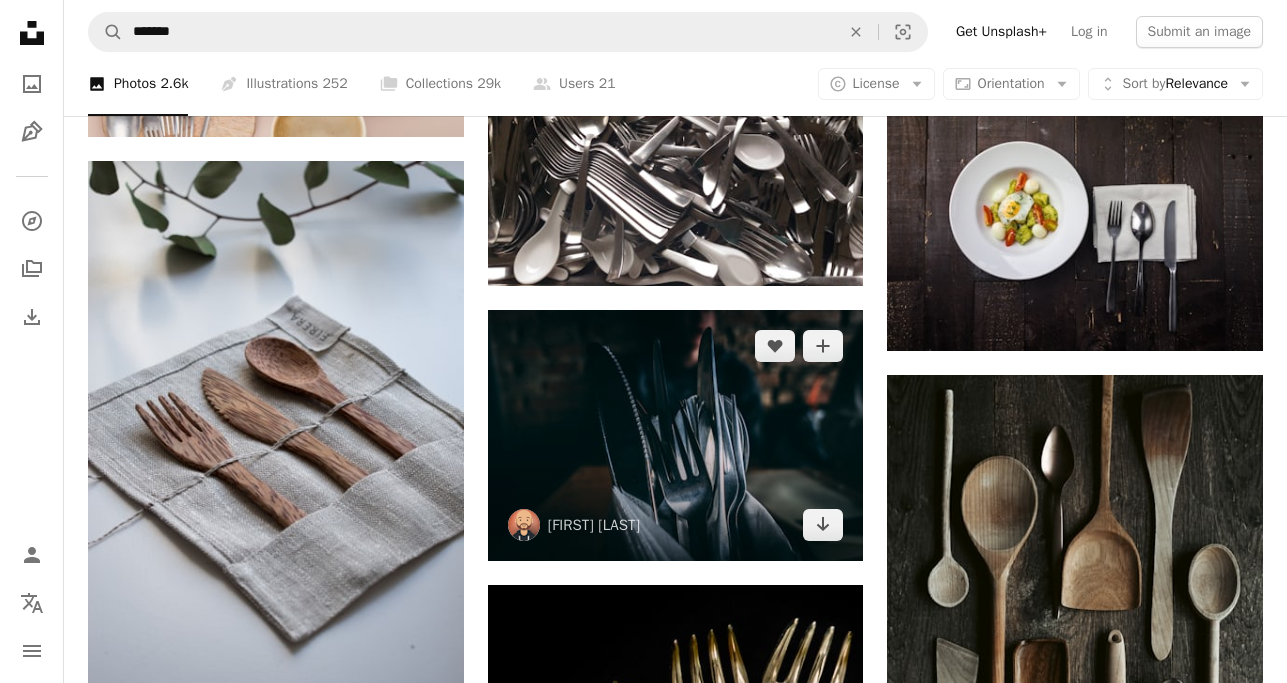 scroll, scrollTop: 1530, scrollLeft: 0, axis: vertical 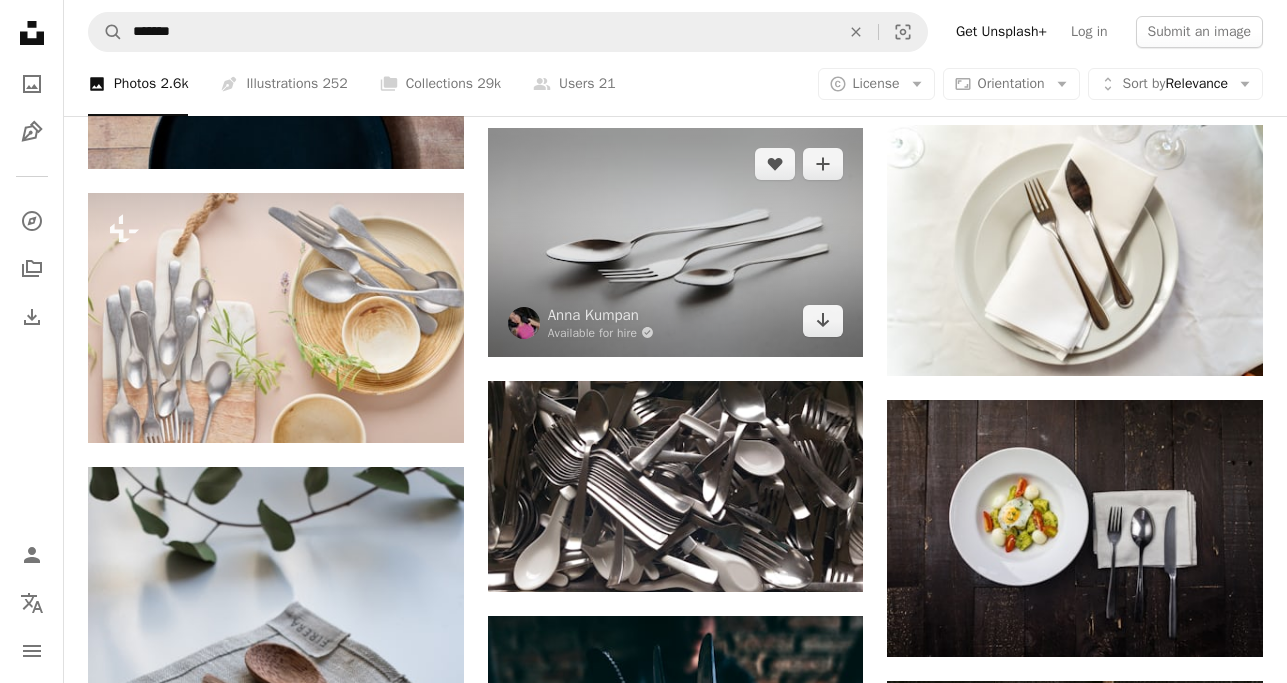 click at bounding box center [676, 242] 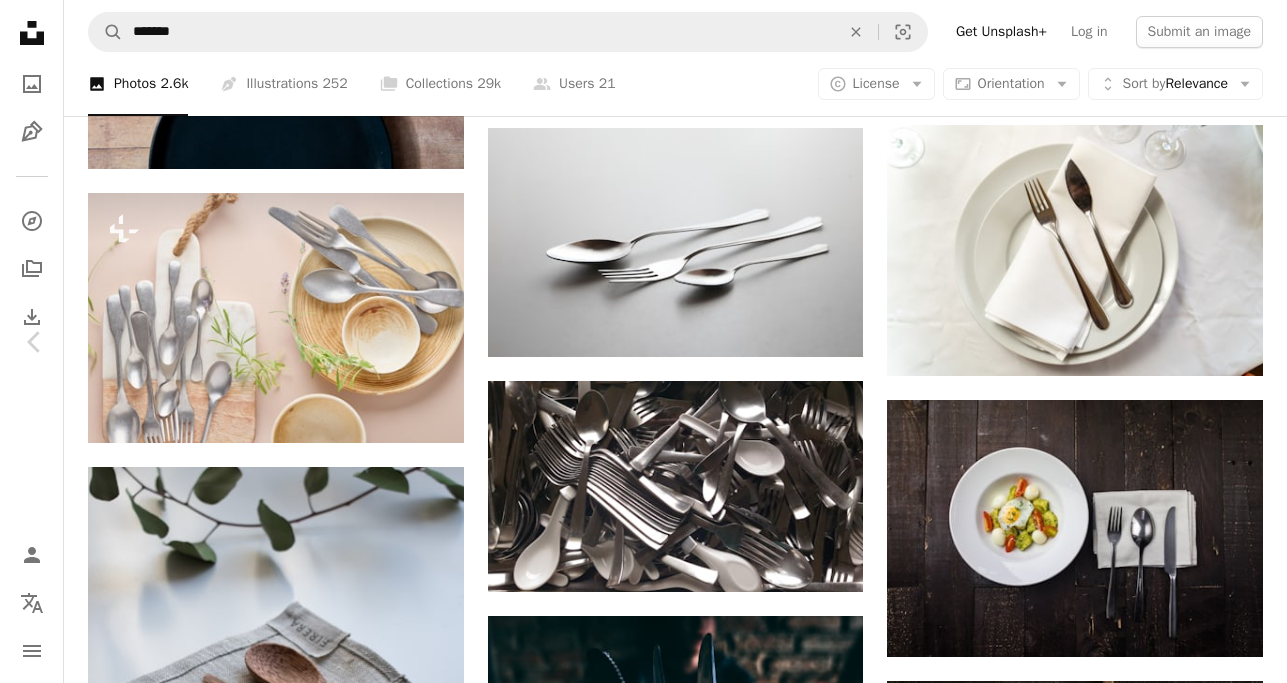 click on "Chevron down" 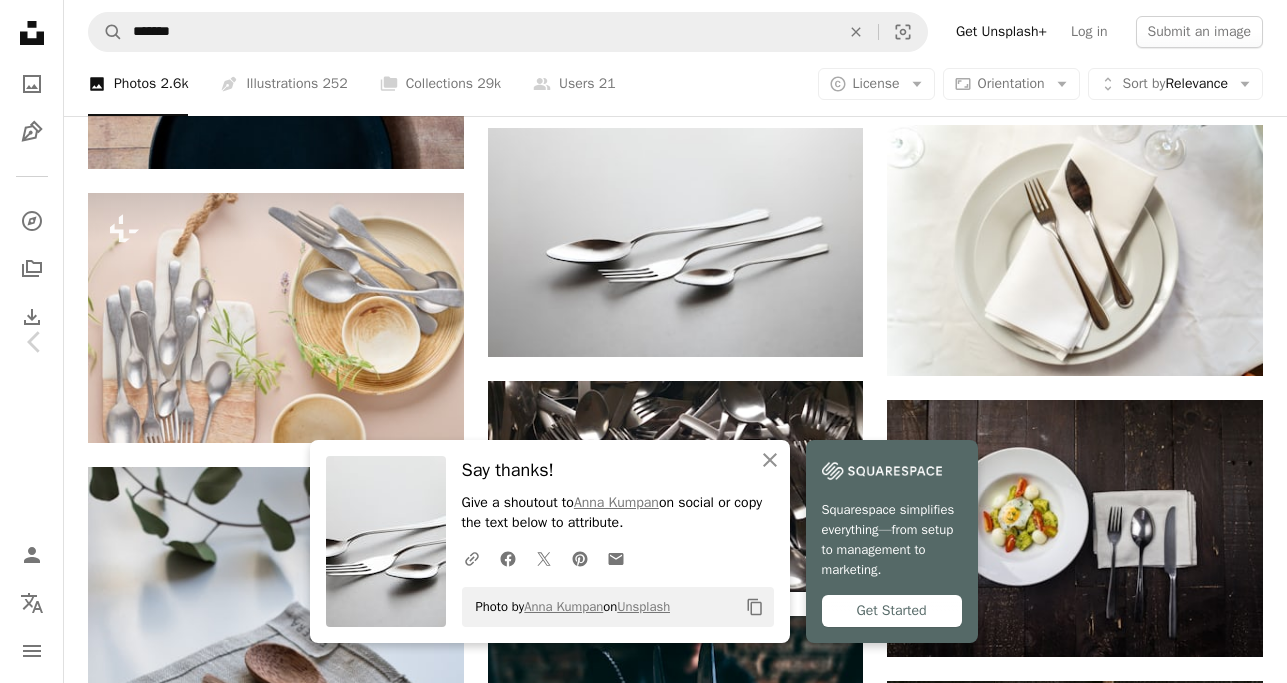 click on "An X shape Chevron left Chevron right An X shape Close Say thanks! Give a shoutout to  [FIRST] [LAST]  on social or copy the text below to attribute. A URL sharing icon (chains) Facebook icon X (formerly Twitter) icon Pinterest icon An envelope Photo by  [FIRST] [LAST]  on  Unsplash
Copy content Squarespace simplifies everything—from setup to management to marketing. Get Started [FIRST] [LAST] Available for hire A checkmark inside of a circle A heart A plus sign Edit image   Plus sign for Unsplash+ Download free Chevron down Zoom in Views 307,906 Downloads 3,853 A forward-right arrow Share Info icon Info More Actions Calendar outlined Published on  April 25, 2021 Camera Canon, EOS 600D Safety Free to use under the  Unsplash License fork cutlery spoons grey bowl spoon Free images Browse premium related images on iStock  |  Save 20% with code UNSPLASH20 View more on iStock  ↗ Related images A heart A plus sign [FIRST] [LAST] Available for hire A checkmark inside of a circle Arrow pointing down A heart For" at bounding box center (643, 3494) 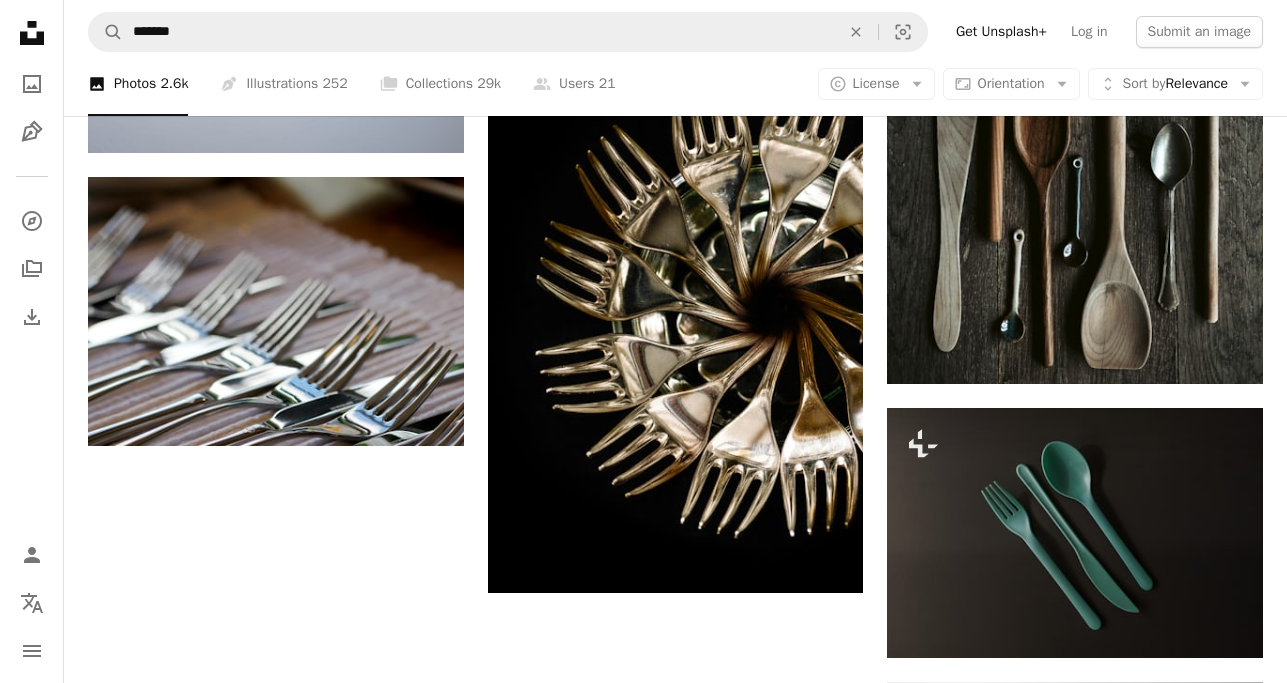 scroll, scrollTop: 2346, scrollLeft: 0, axis: vertical 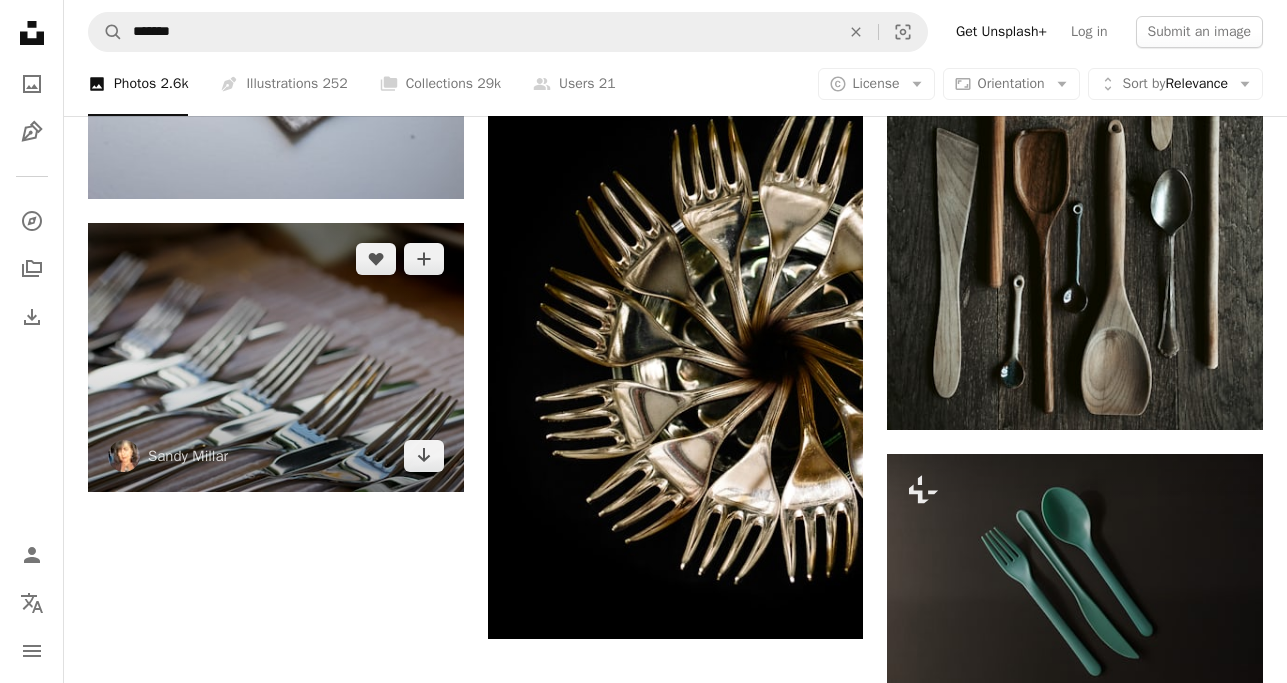 click at bounding box center (276, 357) 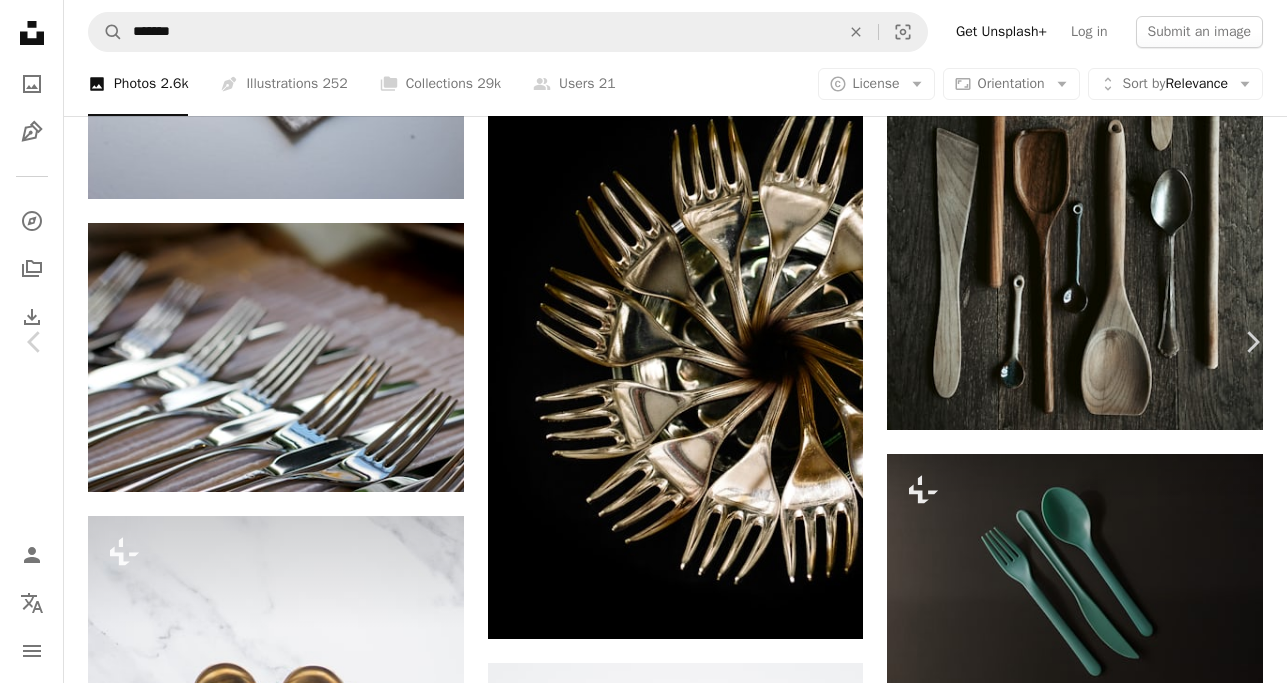 scroll, scrollTop: 240, scrollLeft: 0, axis: vertical 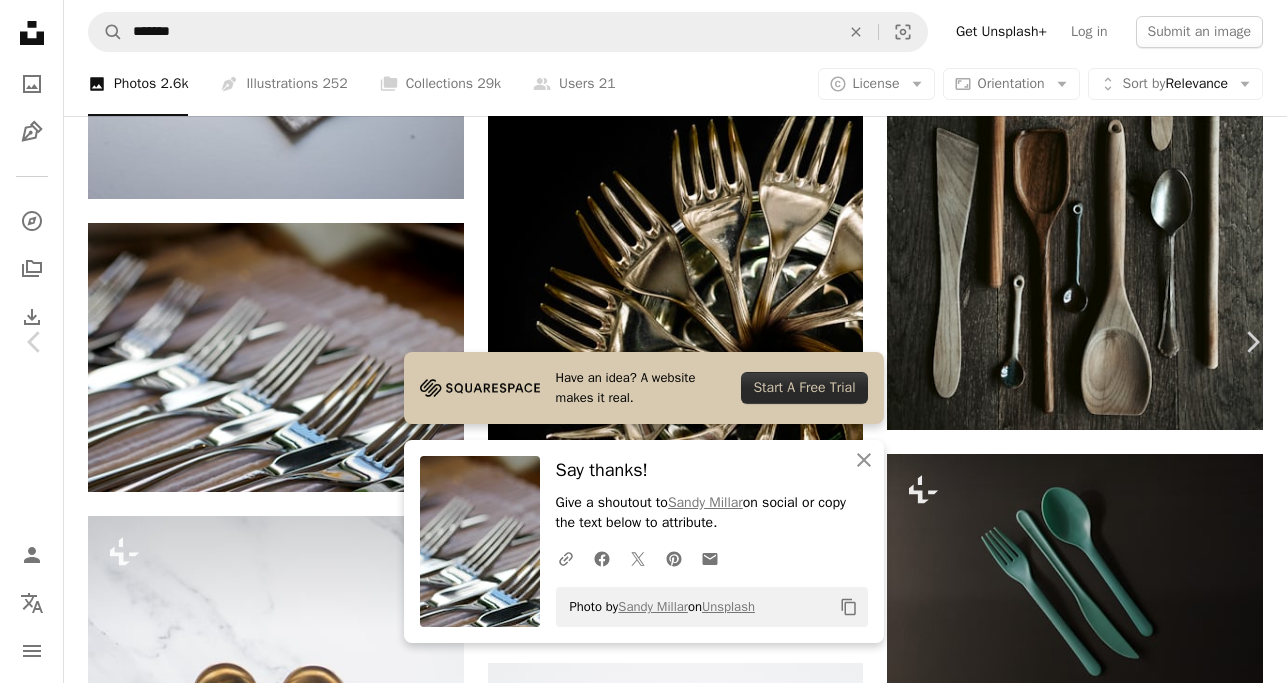 click on "An X shape Chevron left Chevron right Have an idea? A website makes it real. Start A Free Trial An X shape Close Say thanks! Give a shoutout to  [FIRST] [LAST]  on social or copy the text below to attribute. A URL sharing icon (chains) Facebook icon X (formerly Twitter) icon Pinterest icon An envelope Photo by  [FIRST] [LAST]  on  Unsplash
Copy content [FIRST] [LAST] [FIRST] [LAST] Available for hire A checkmark inside of a circle A heart A plus sign Edit image   Plus sign for Unsplash+ Download free Chevron down Zoom in Views 264,667 Downloads 2,697 A forward-right arrow Share Info icon Info More Actions Knives and forks on a table Calendar outlined Published on  April 24, 2021 Camera Canon, EOS 600D Safety Free to use under the  Unsplash License restaurant dinner celebrate knife dinner party dining table setting cutlery tableware knives forks entertaining grey fork Free stock photos Browse premium related images on iStock  |  Save 20% with code UNSPLASH20 View more on iStock  ↗ Related images A heart A plus sign [FIRST] [LAST] Available for hire A heart For" at bounding box center (643, 5055) 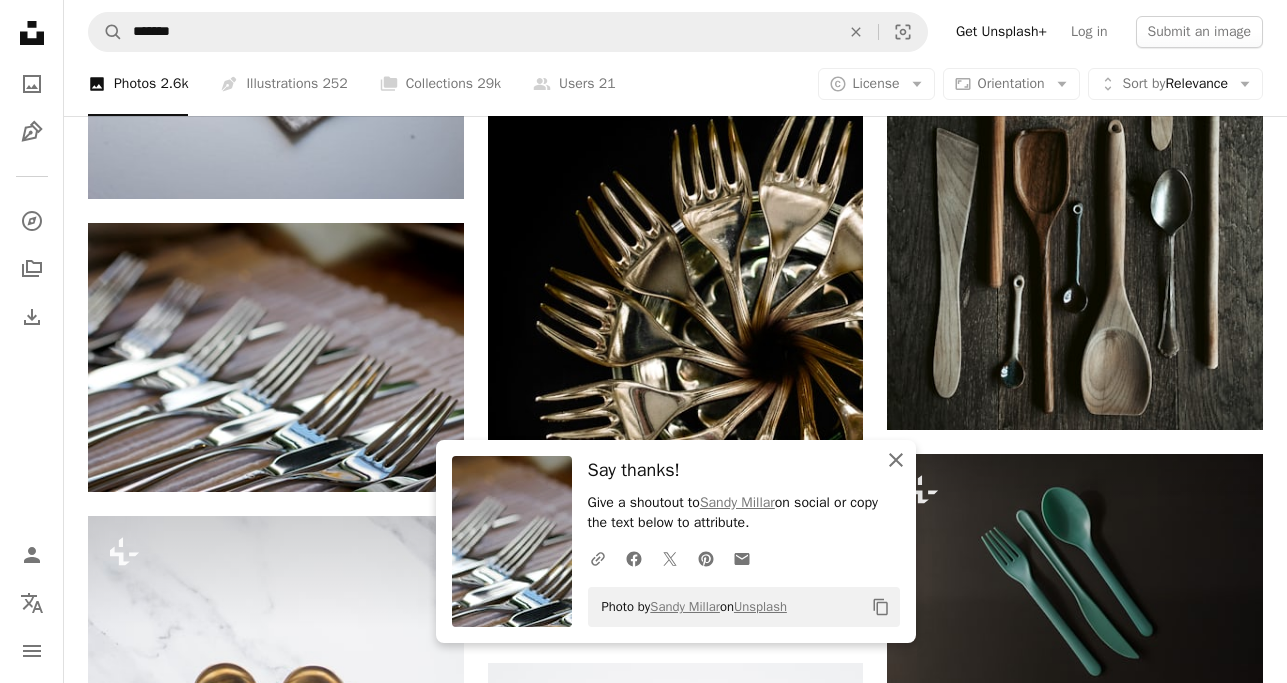 click on "An X shape" 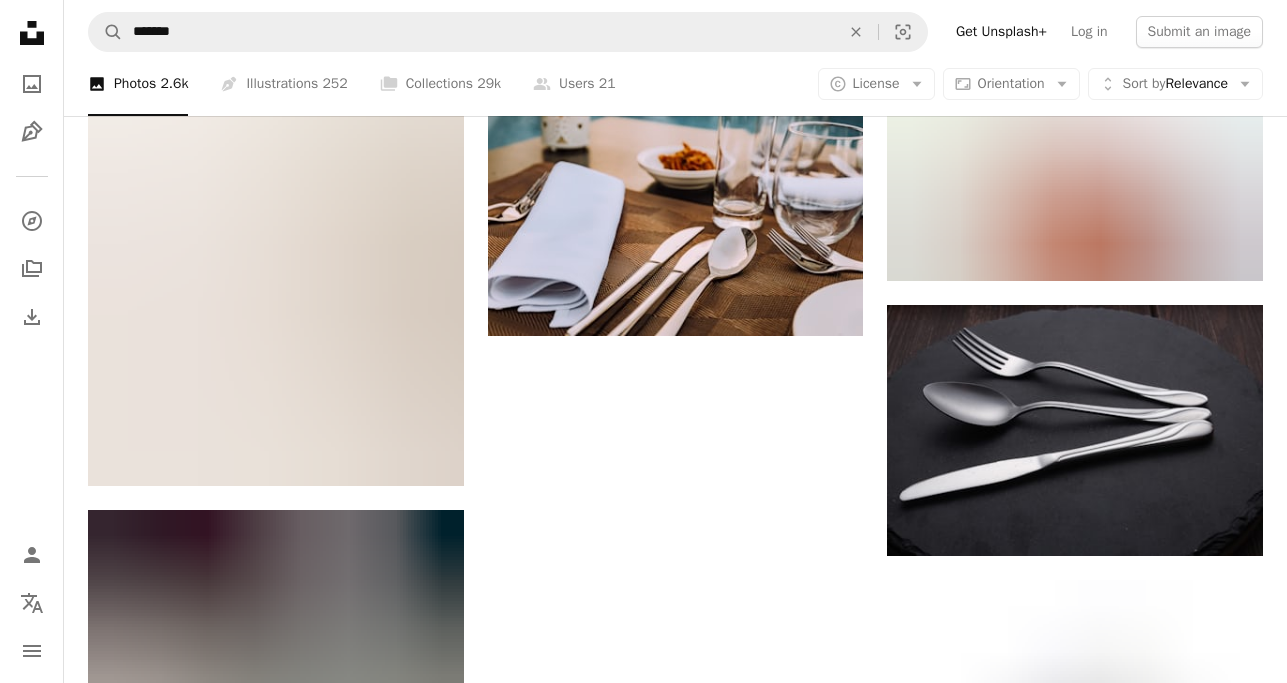 scroll, scrollTop: 5100, scrollLeft: 0, axis: vertical 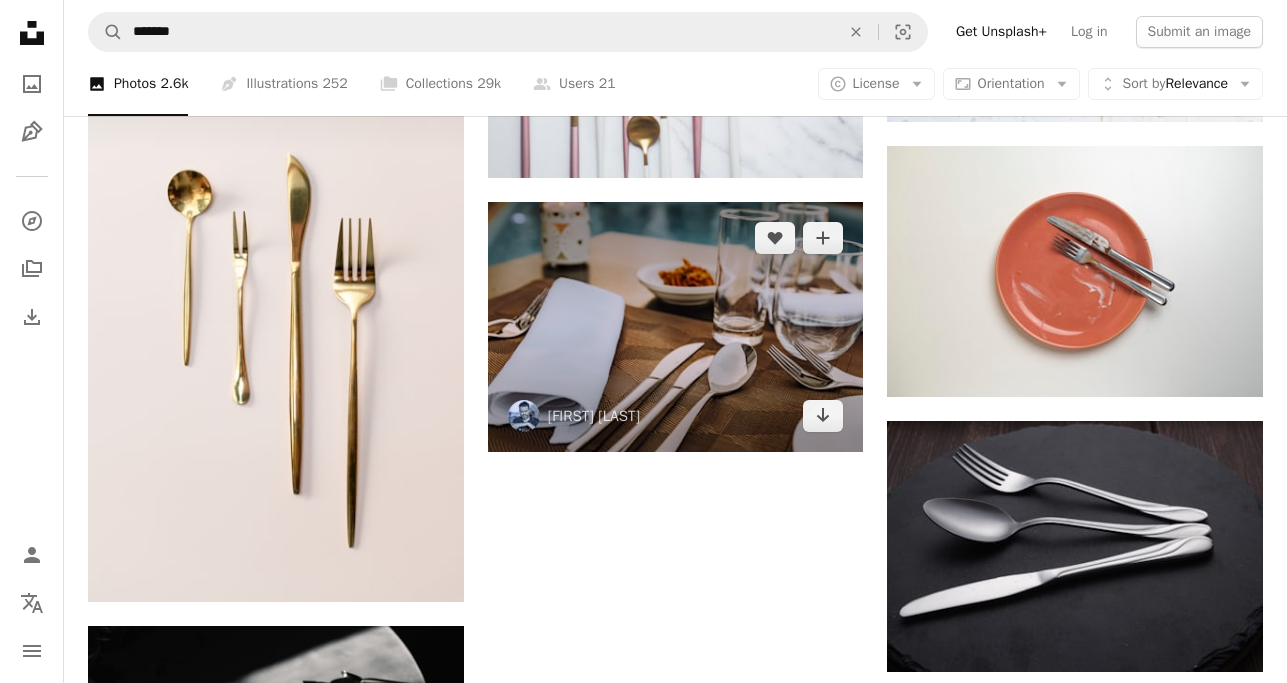 click at bounding box center (676, 327) 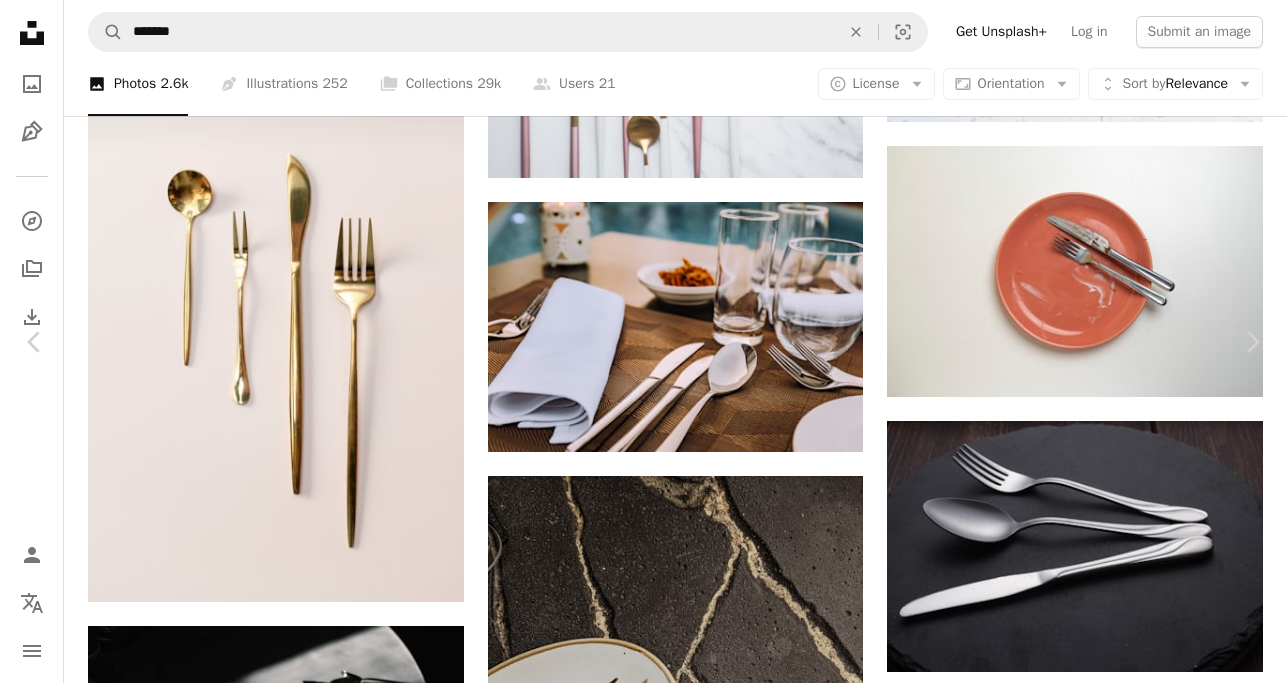 click on "Chevron down" 